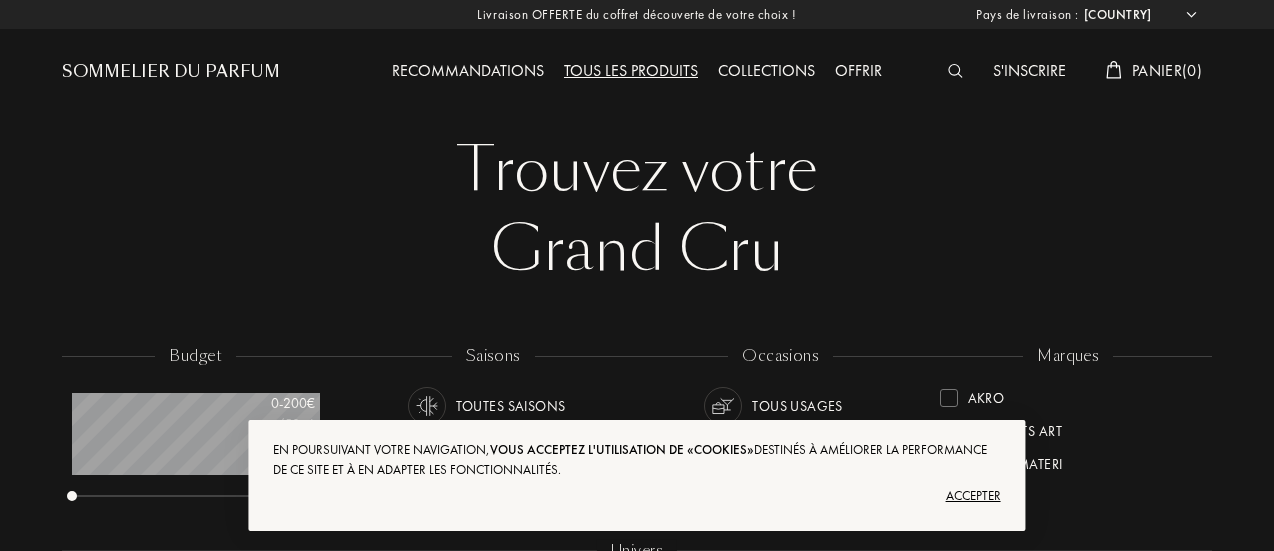 select on "[LANGUAGE_CODE]" 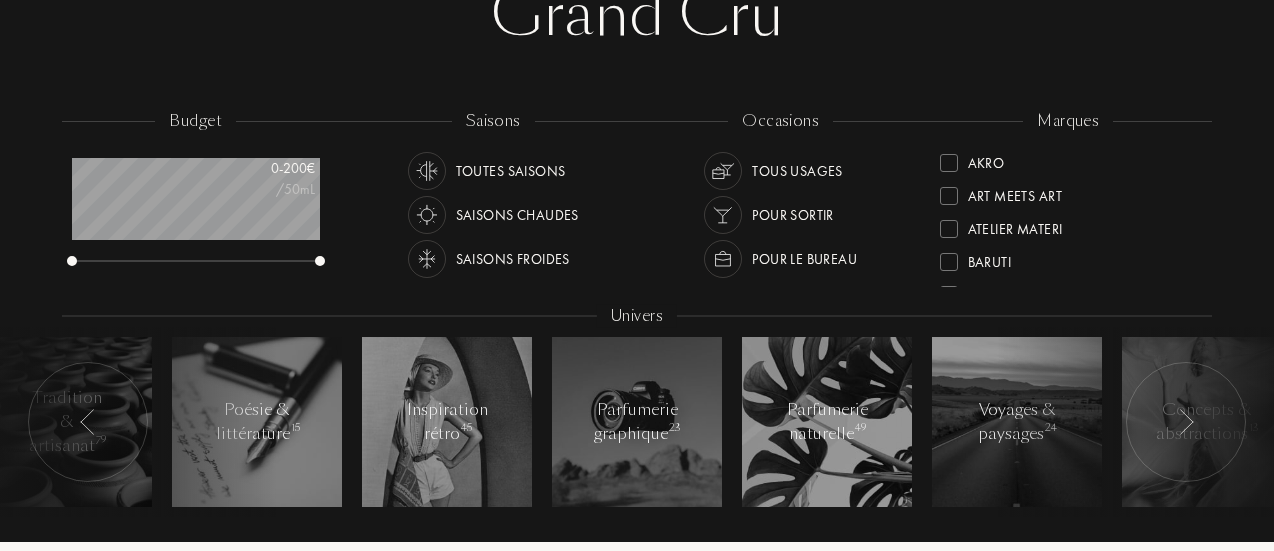 scroll, scrollTop: 0, scrollLeft: 0, axis: both 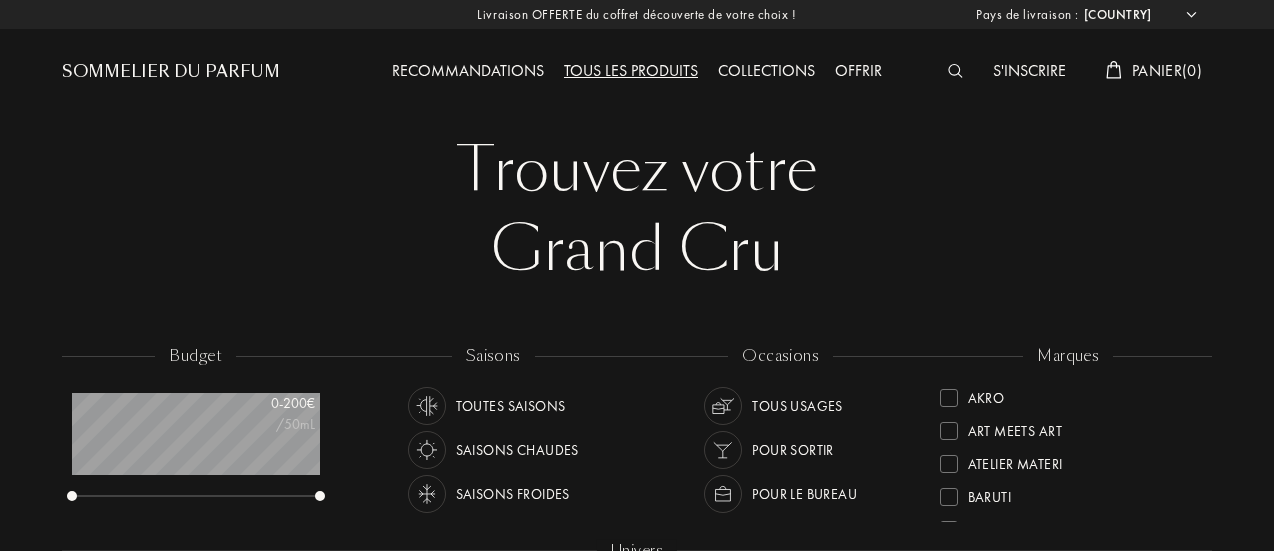 click on "Recommandations" at bounding box center (468, 72) 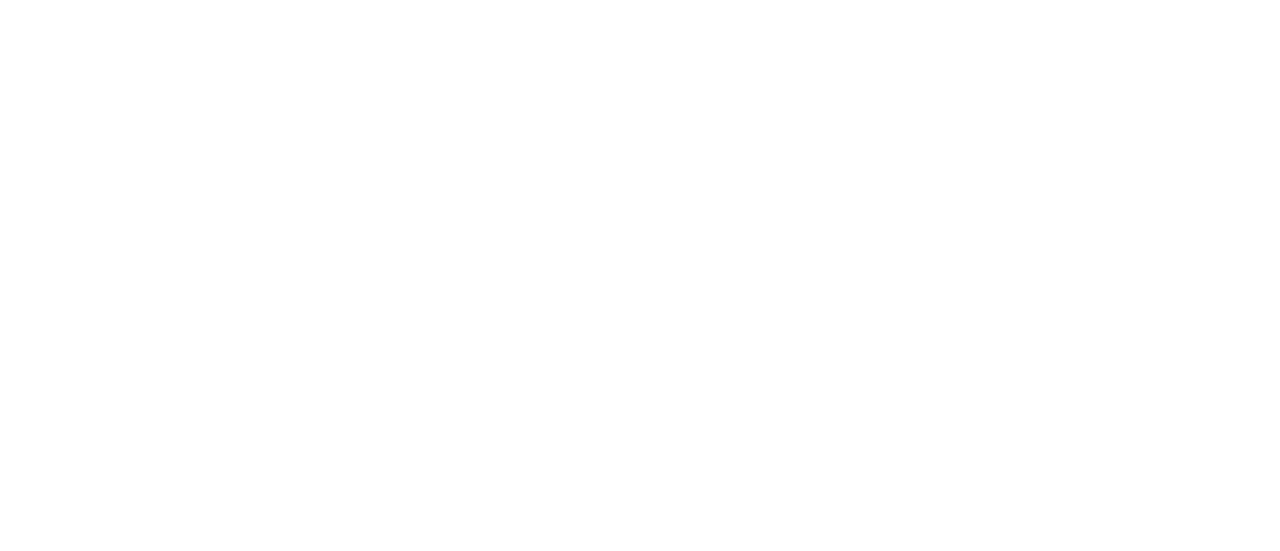 scroll, scrollTop: 0, scrollLeft: 0, axis: both 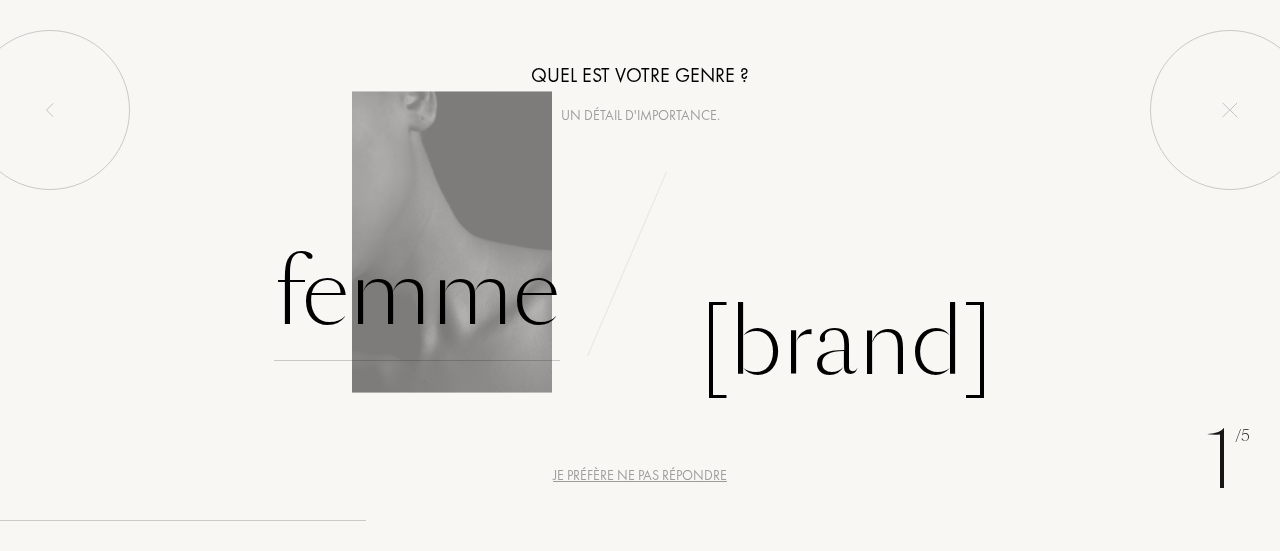 click on "Femme" at bounding box center [417, 293] 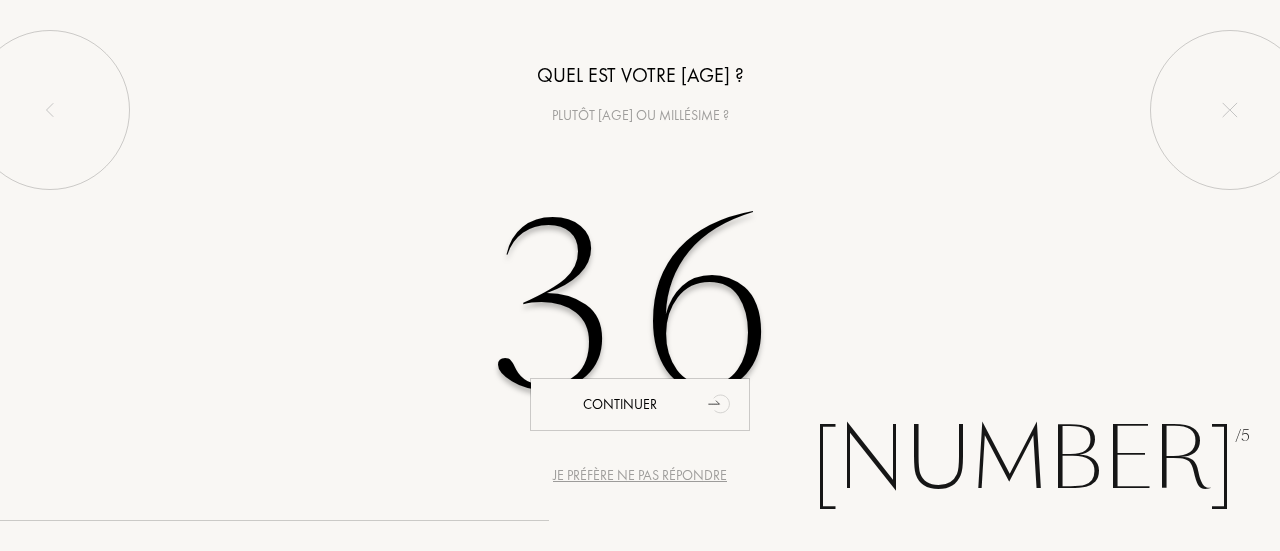 type on "36" 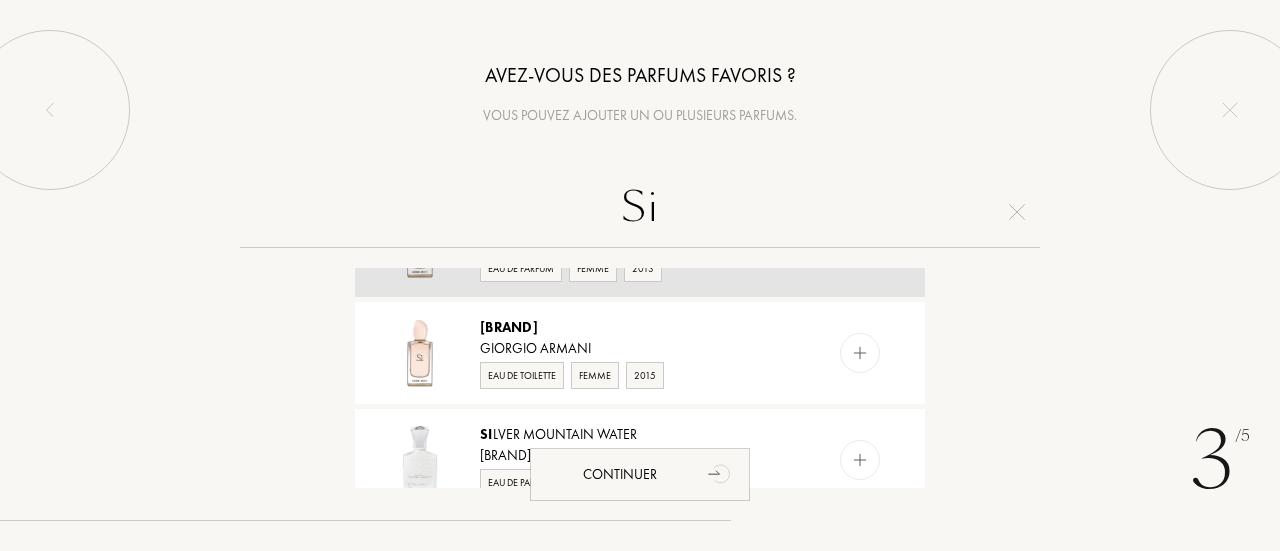 scroll, scrollTop: 0, scrollLeft: 0, axis: both 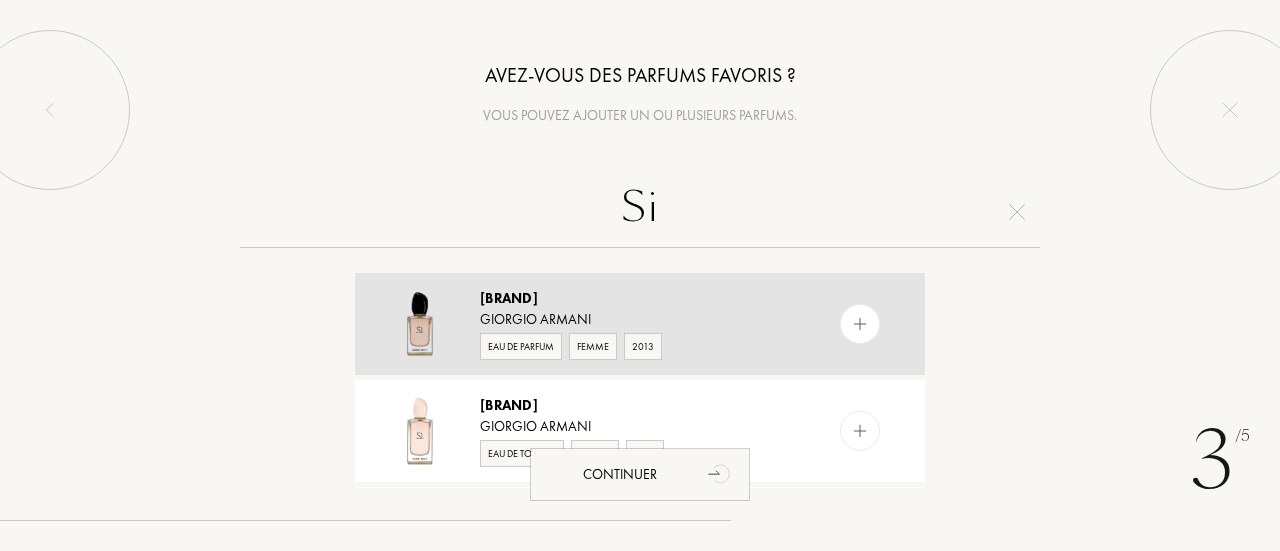 type on "Si" 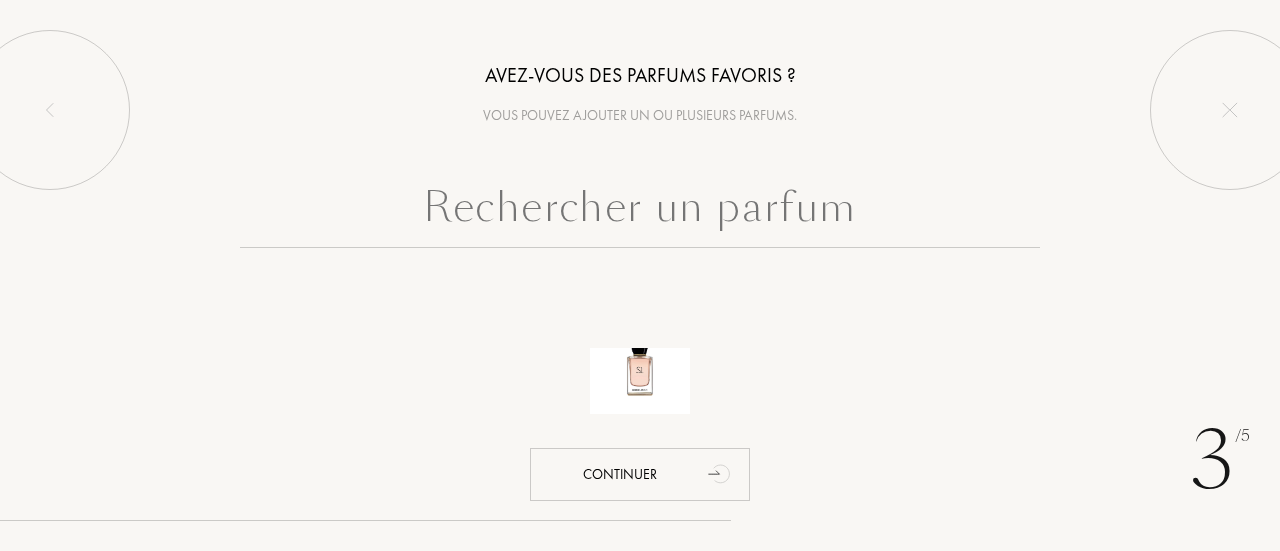 click at bounding box center (640, 212) 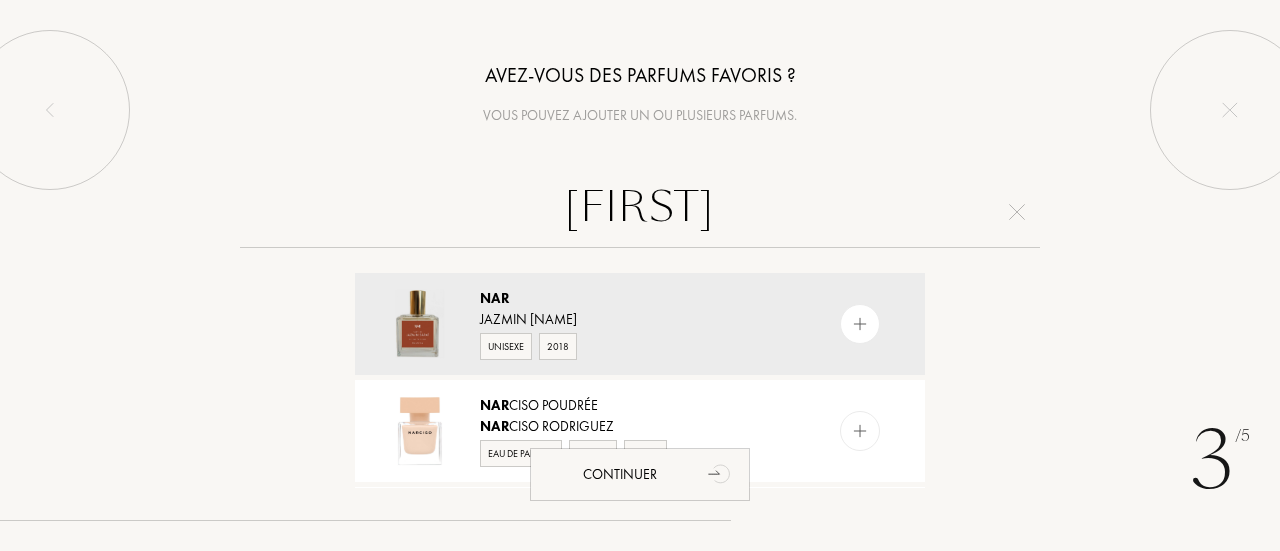 type on "n" 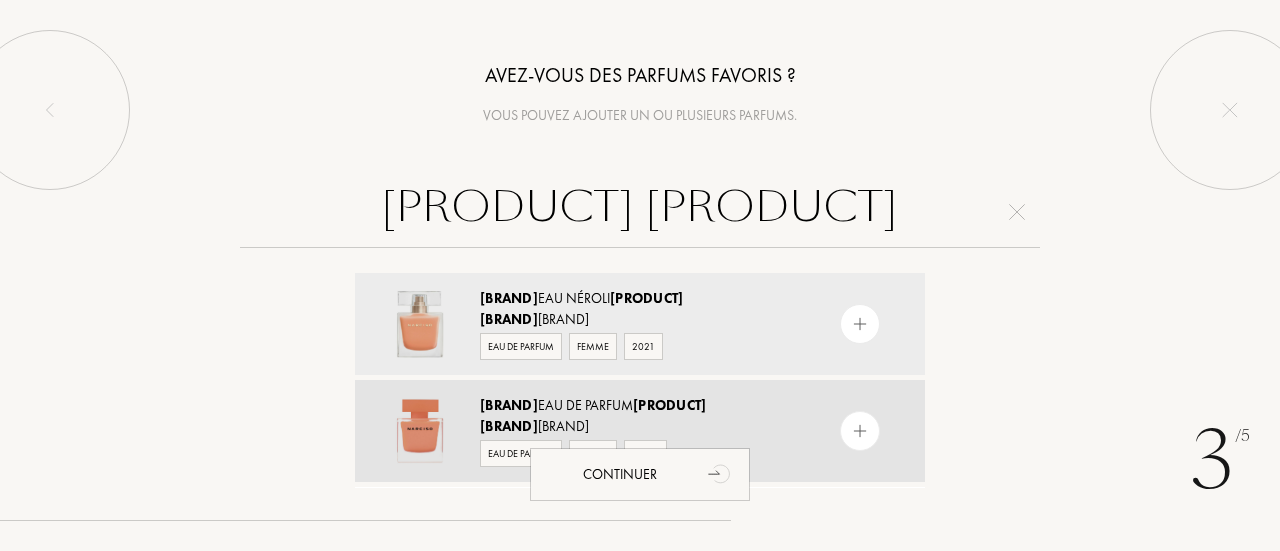 type on "ambre narciso" 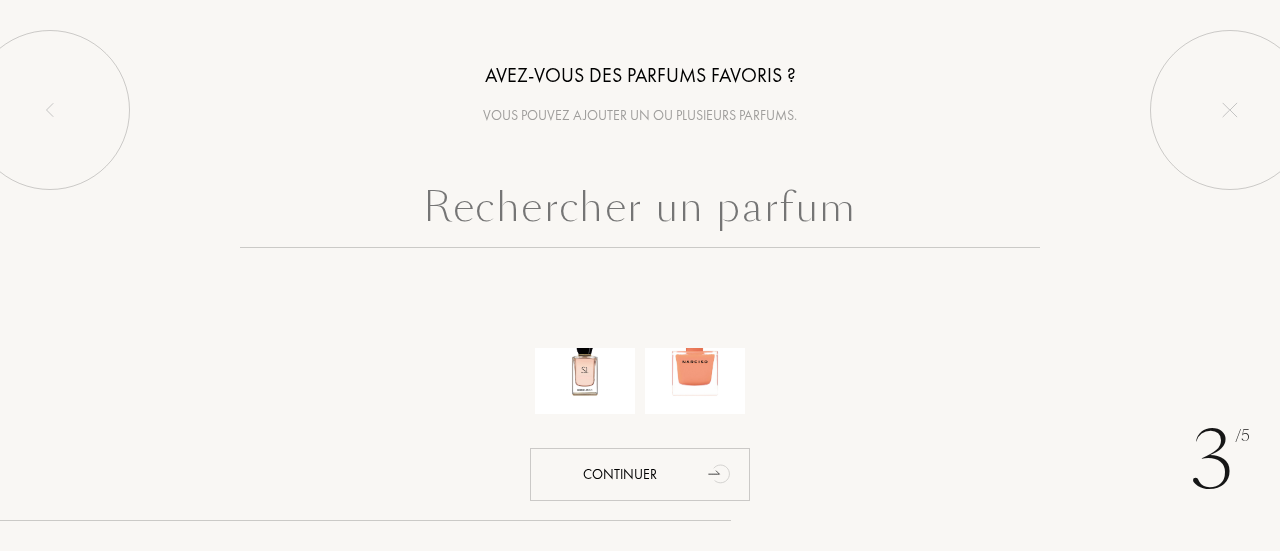 click at bounding box center [640, 212] 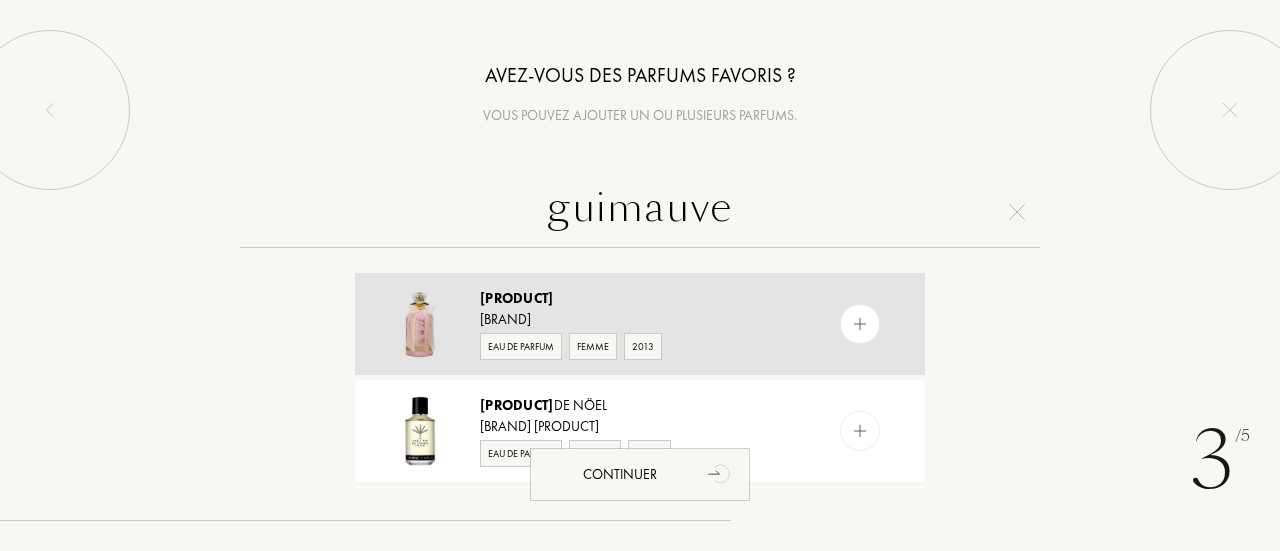 type on "guimauve" 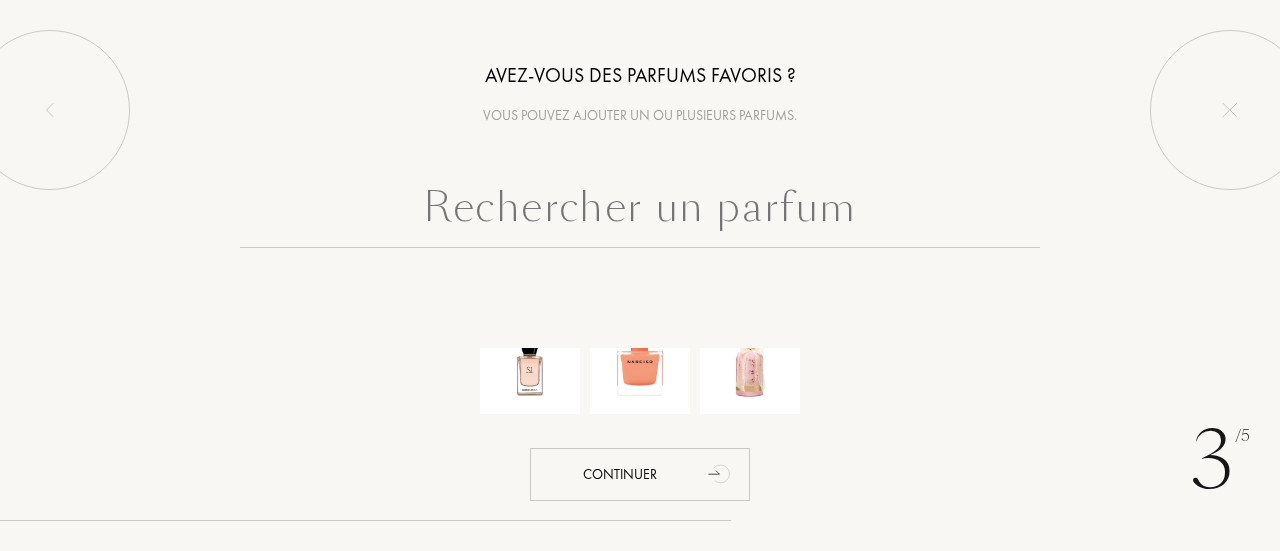click at bounding box center (640, 212) 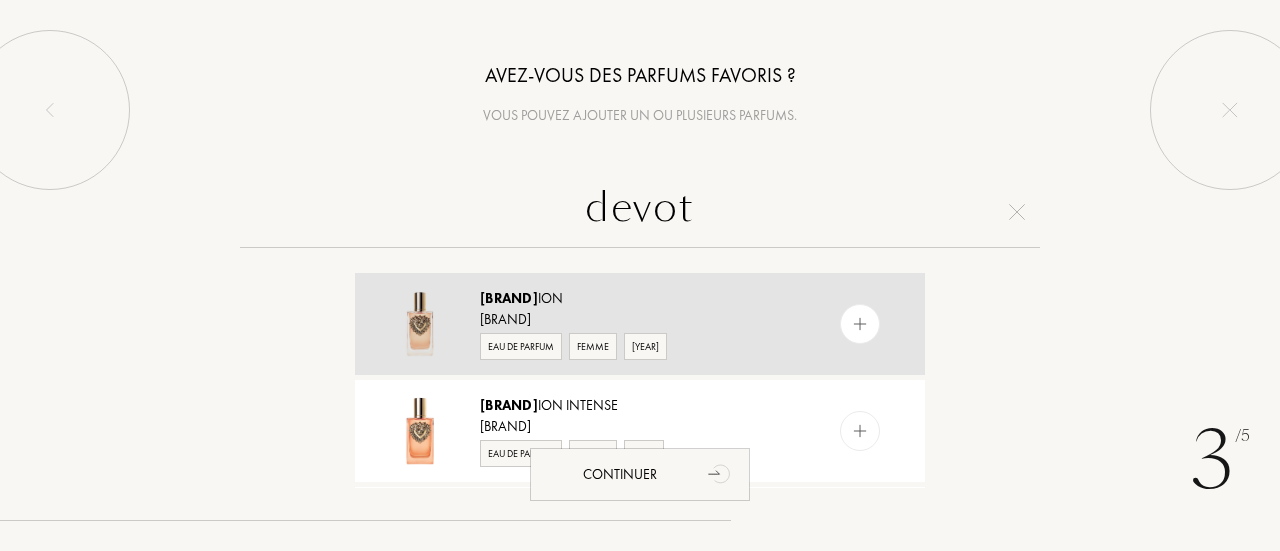 type on "devot" 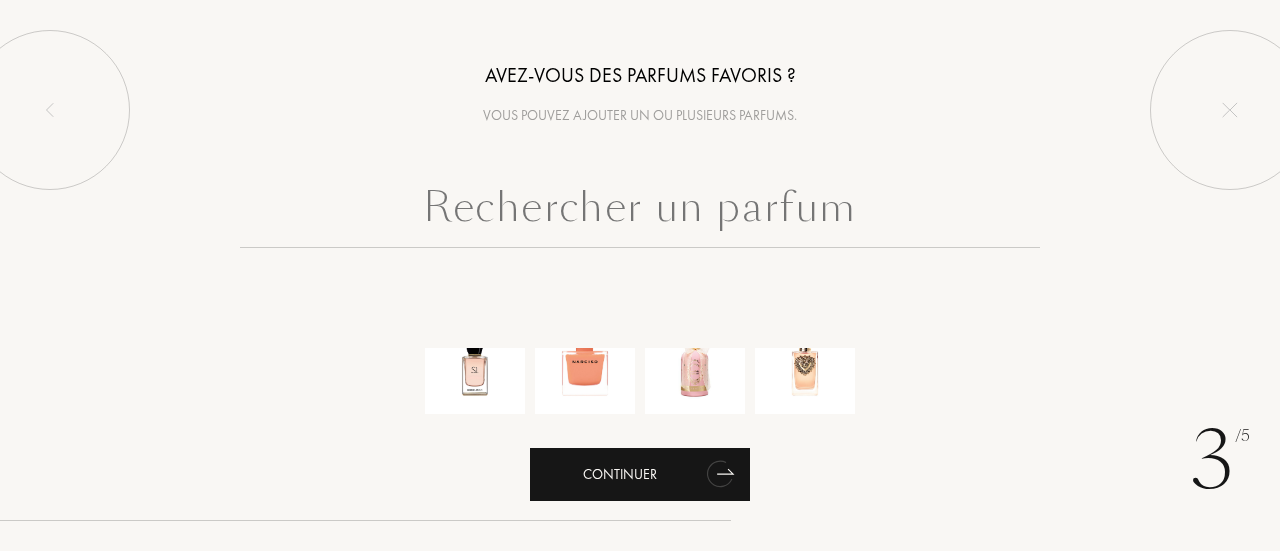 click on "Continuer" at bounding box center (640, 474) 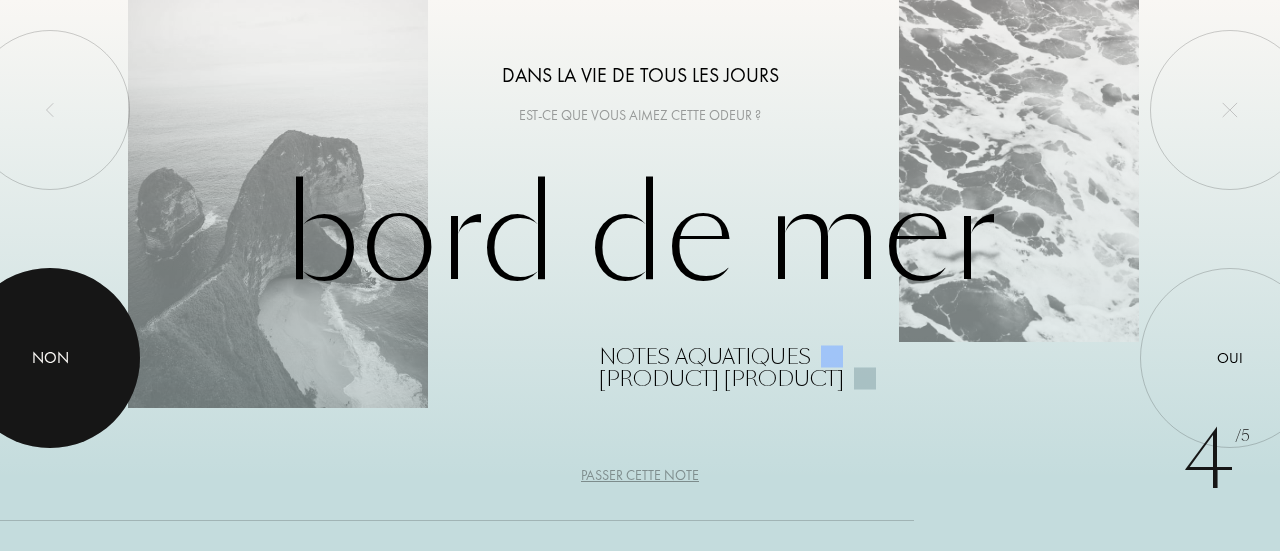 click at bounding box center [50, 358] 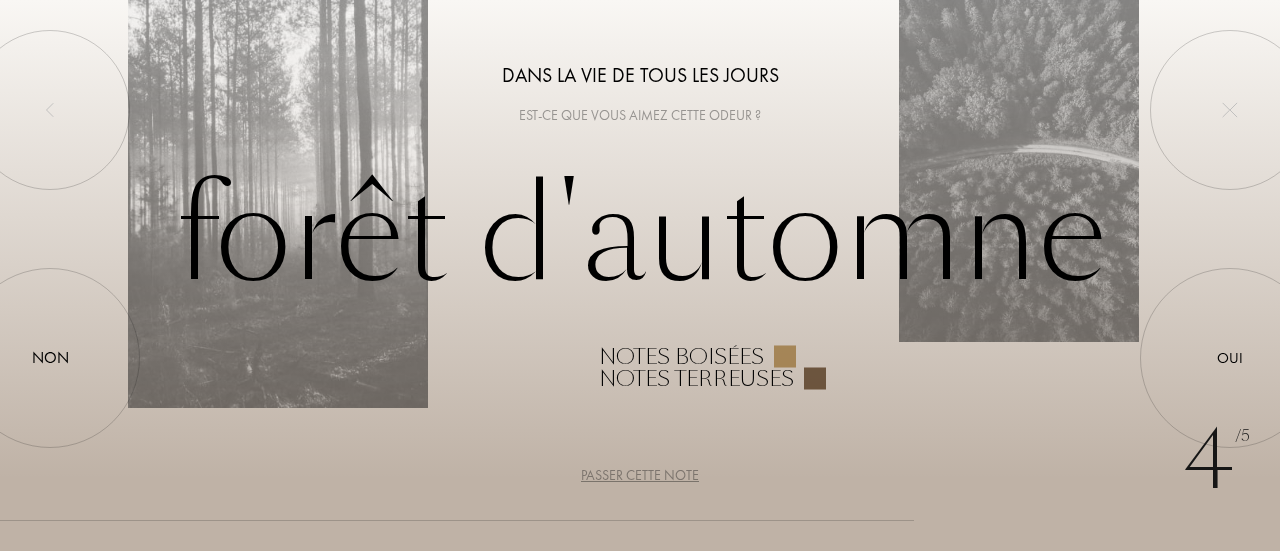 click on "Passer cette note" at bounding box center [640, 475] 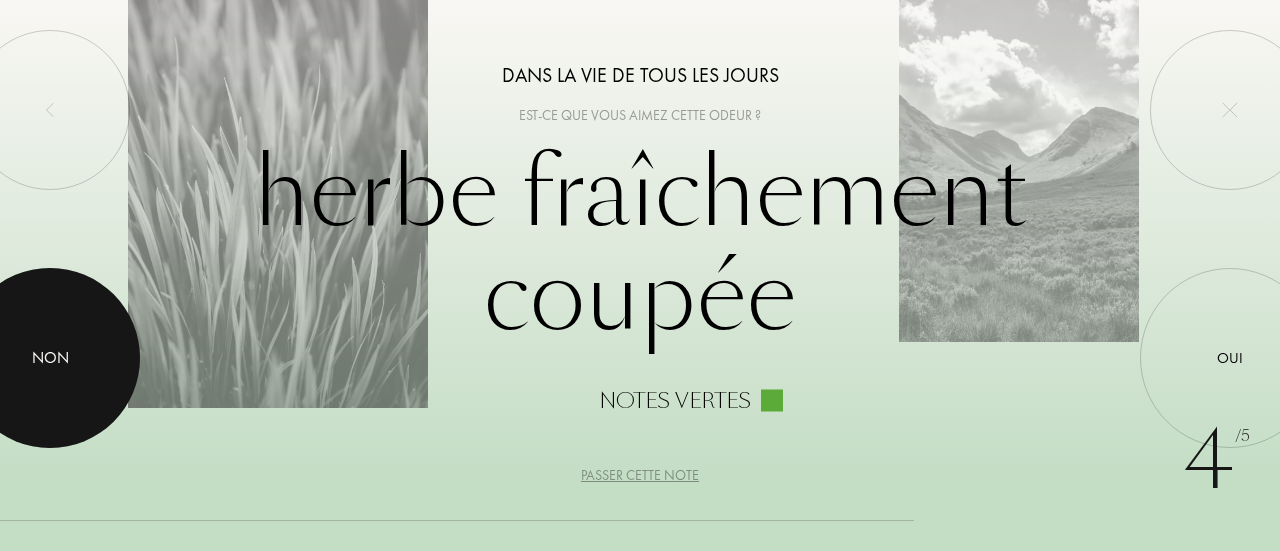 click at bounding box center [50, 358] 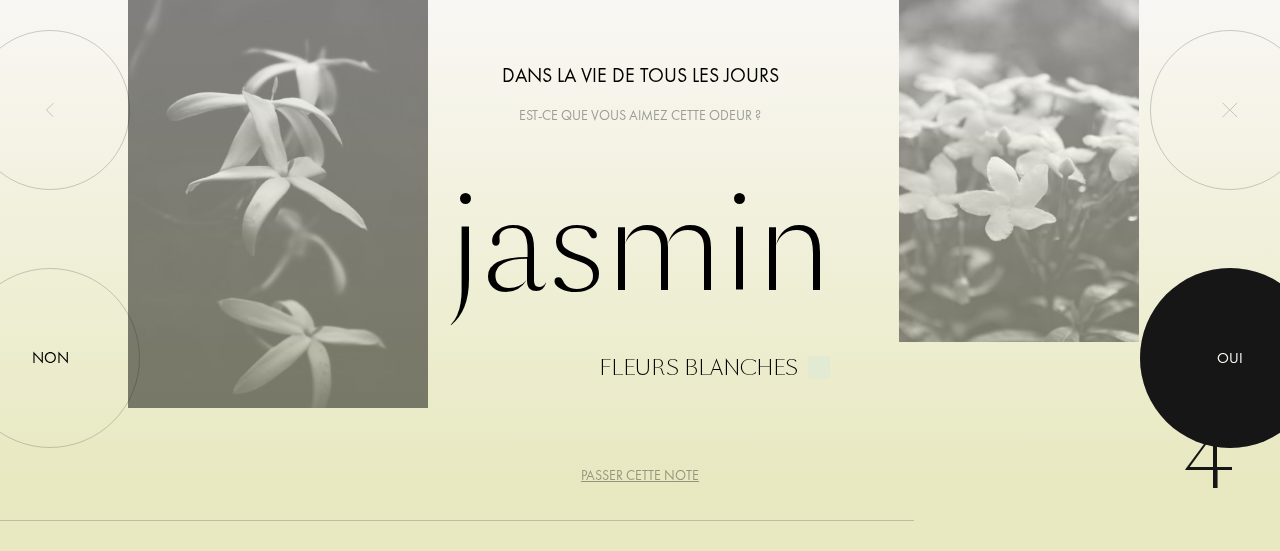 click at bounding box center [1230, 358] 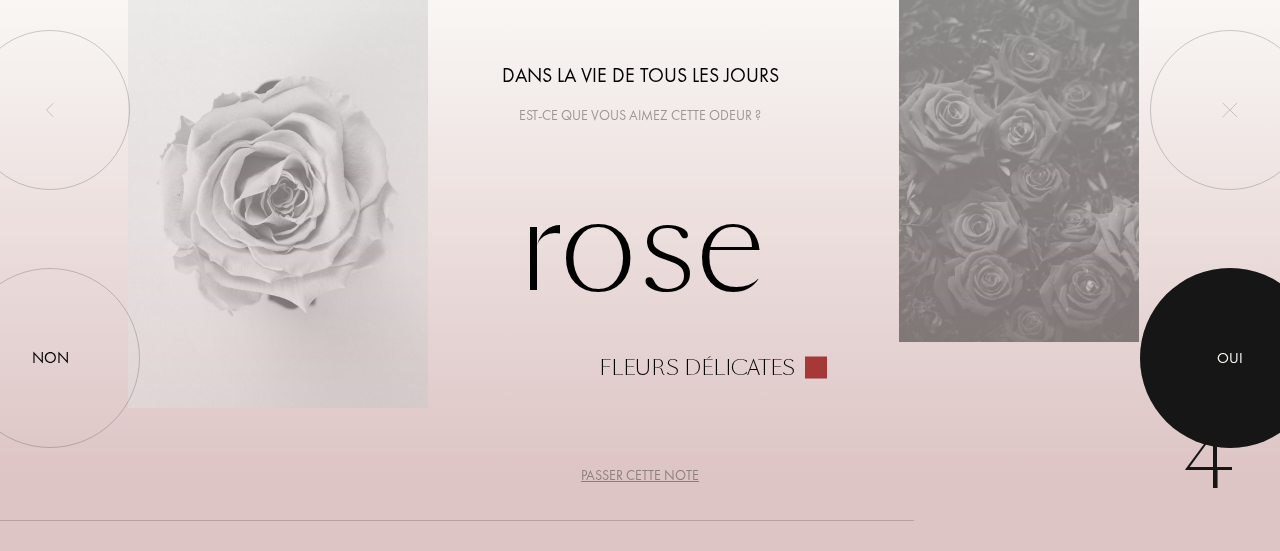click at bounding box center [1230, 358] 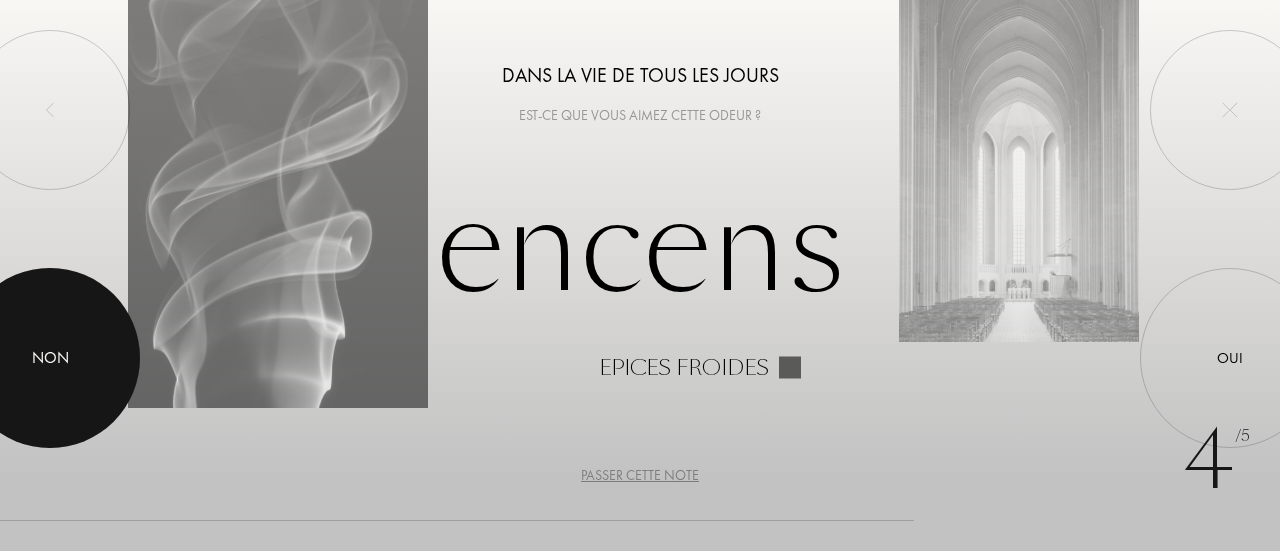 click at bounding box center (50, 358) 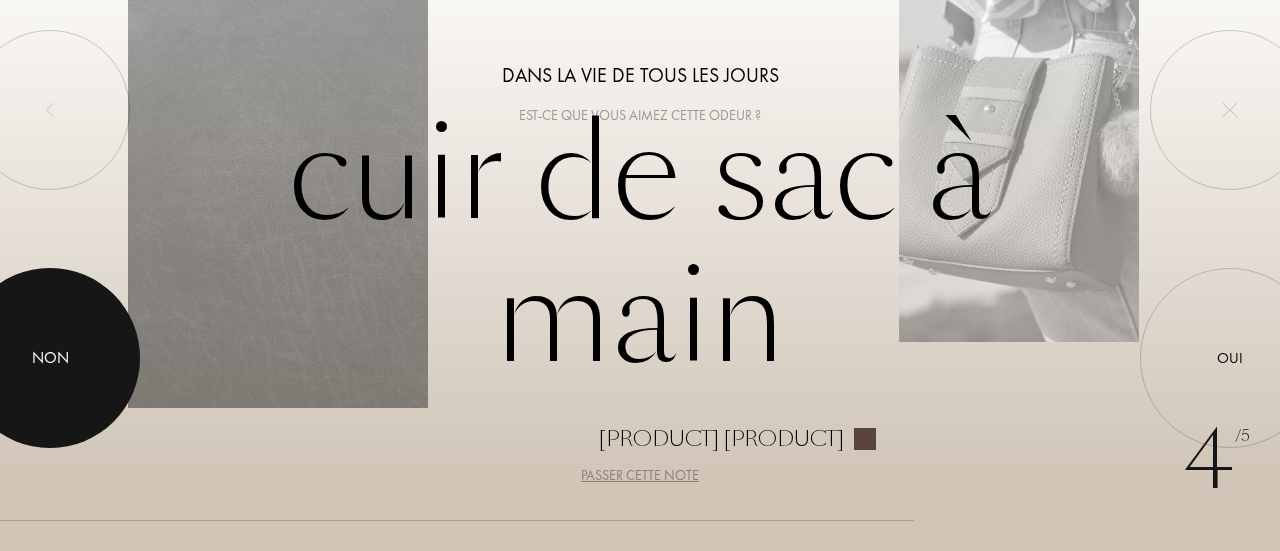 click at bounding box center (50, 358) 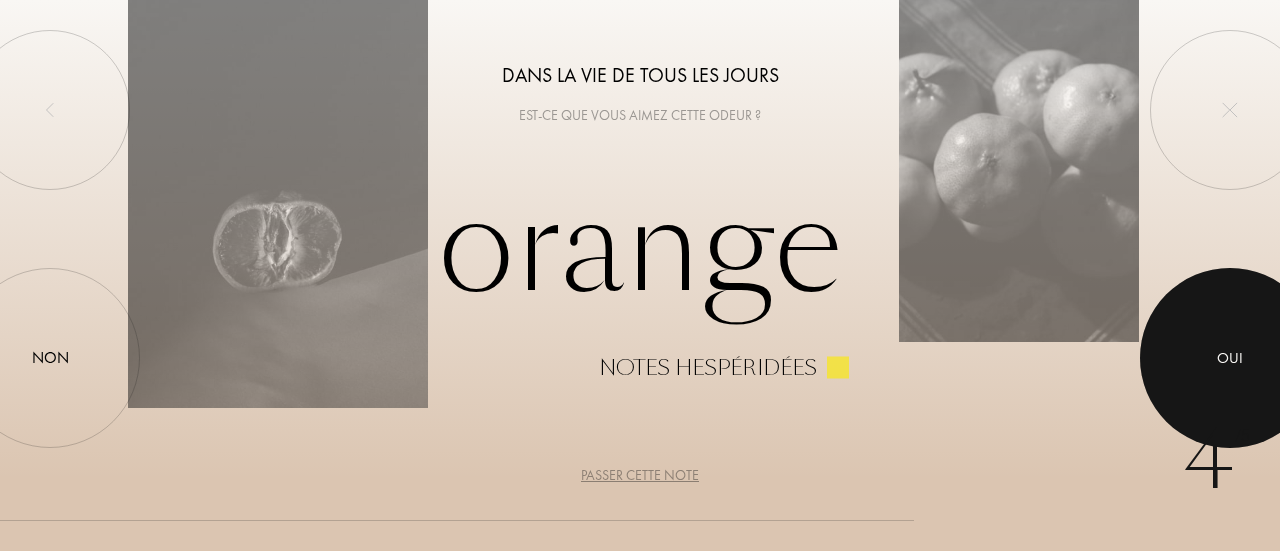 click at bounding box center (1230, 358) 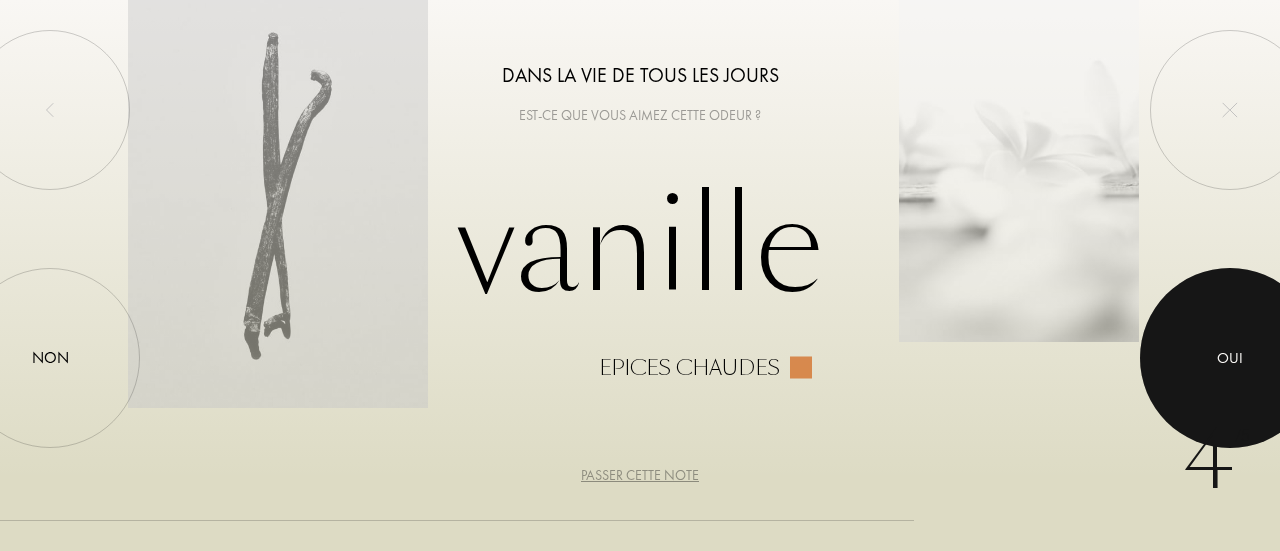 click at bounding box center (1230, 358) 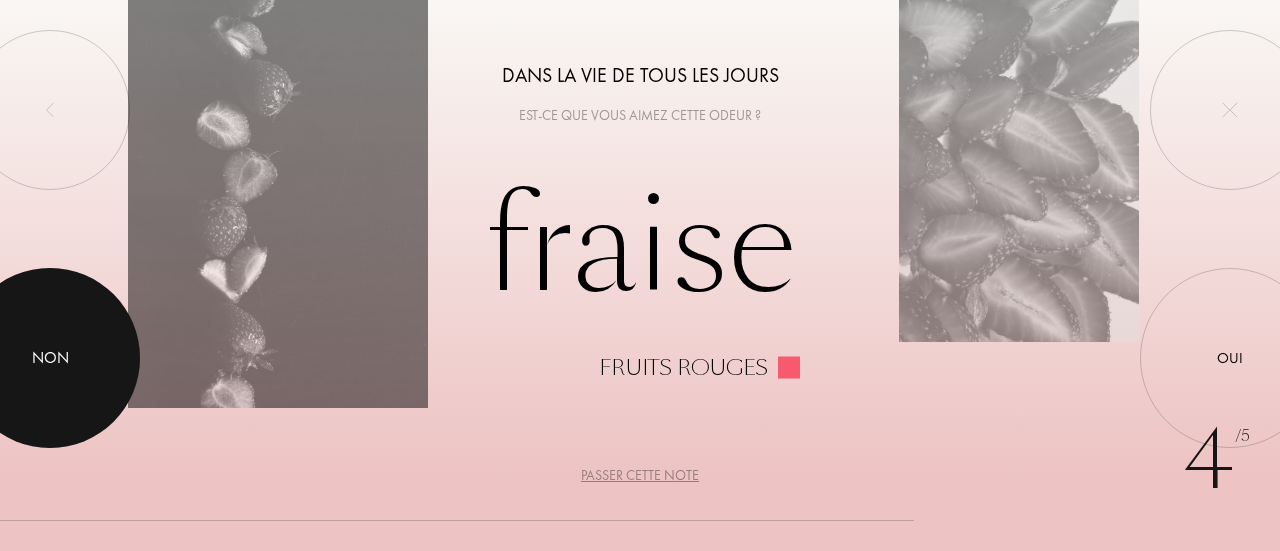 click at bounding box center (50, 358) 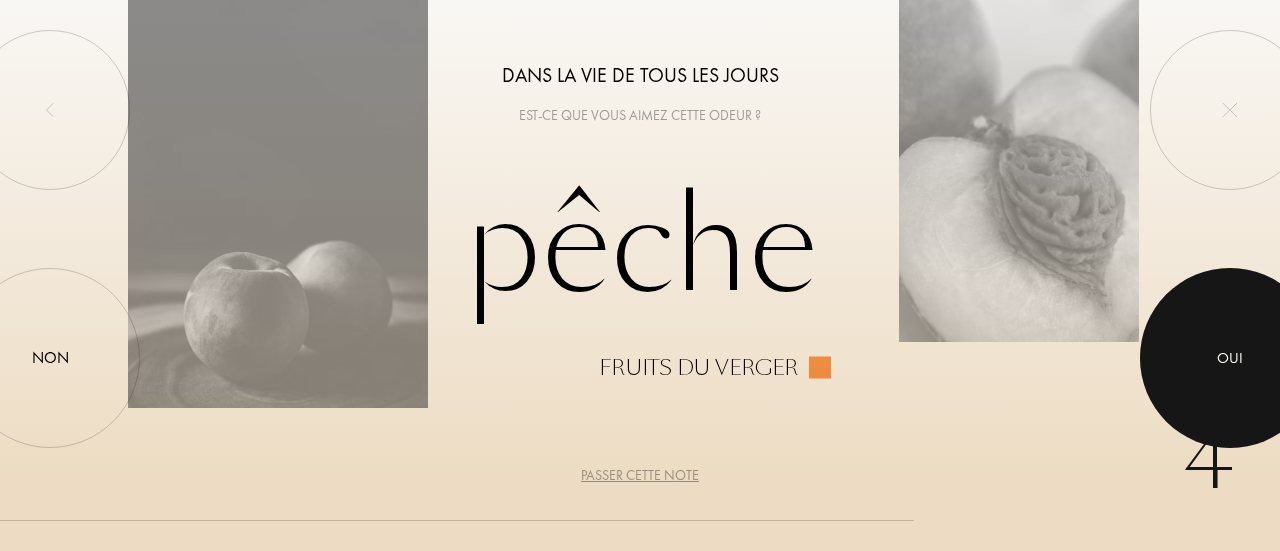 click at bounding box center (1230, 358) 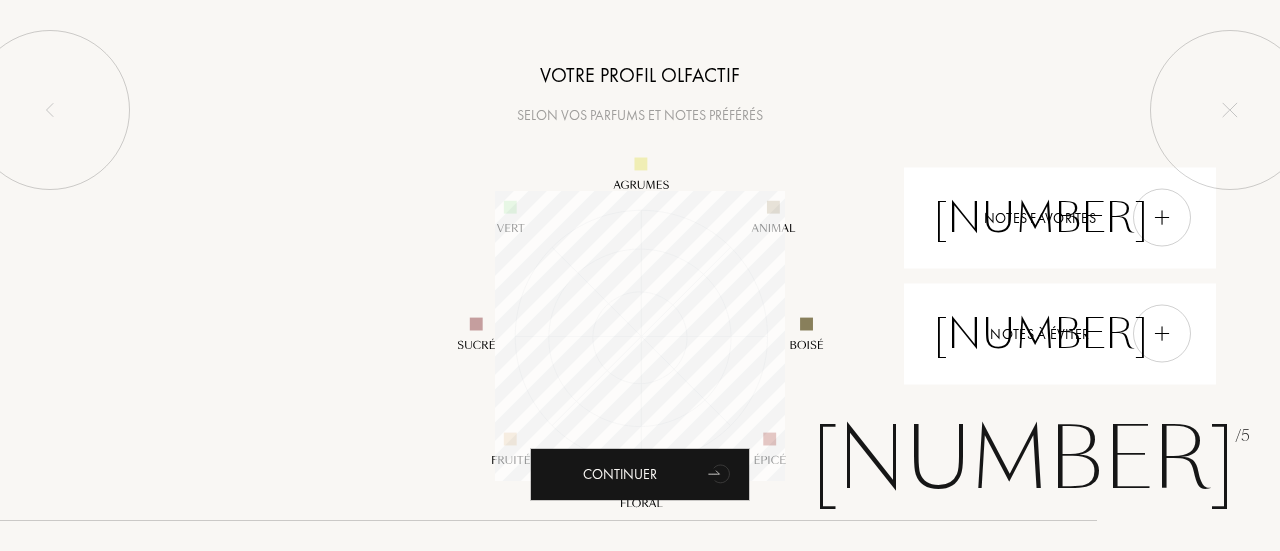 scroll, scrollTop: 999710, scrollLeft: 999710, axis: both 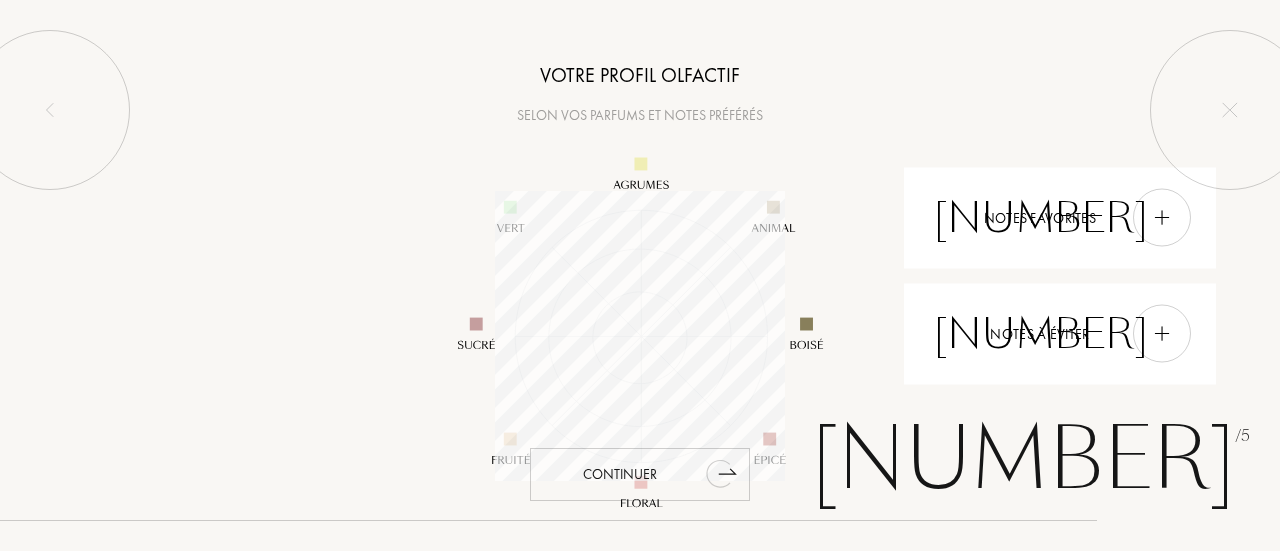 click on "Continuer" at bounding box center [640, 474] 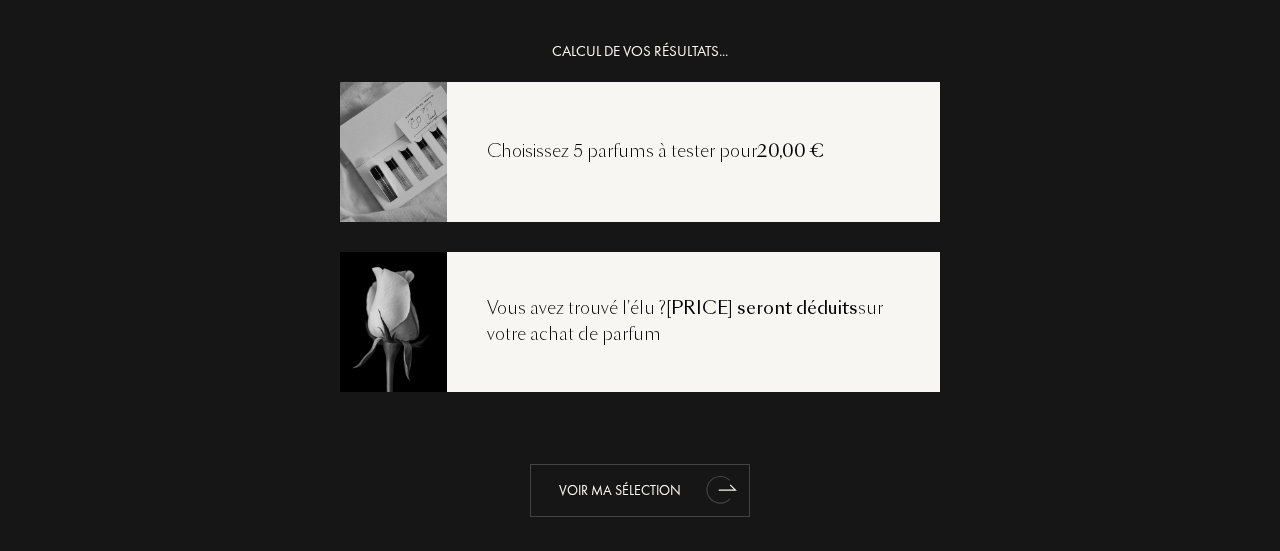 click on "Voir ma sélection" at bounding box center [640, 490] 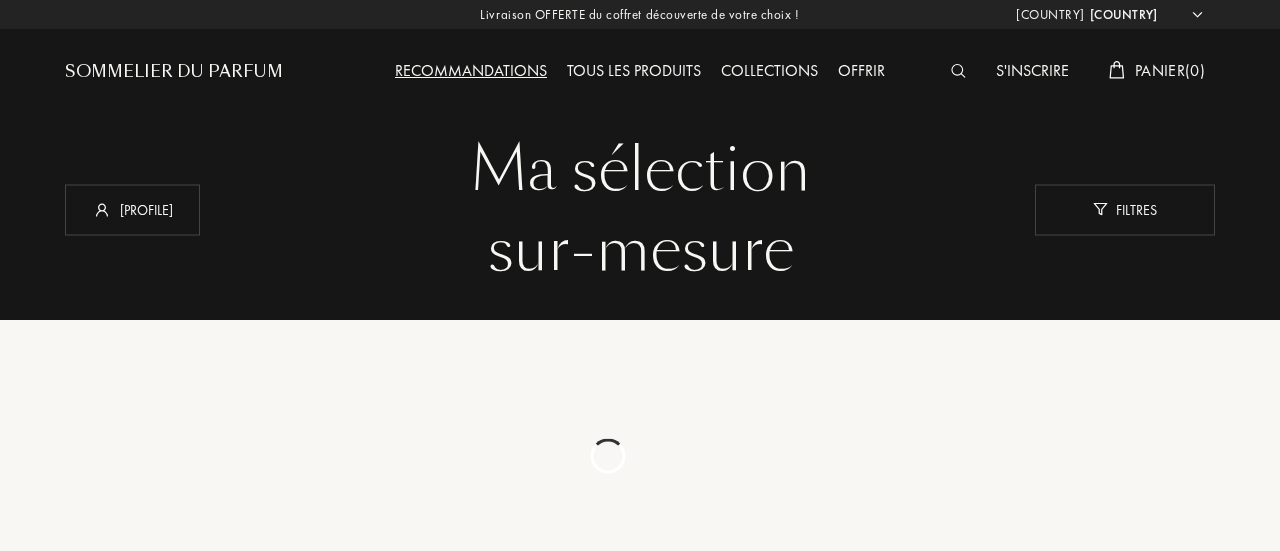 select on "FR" 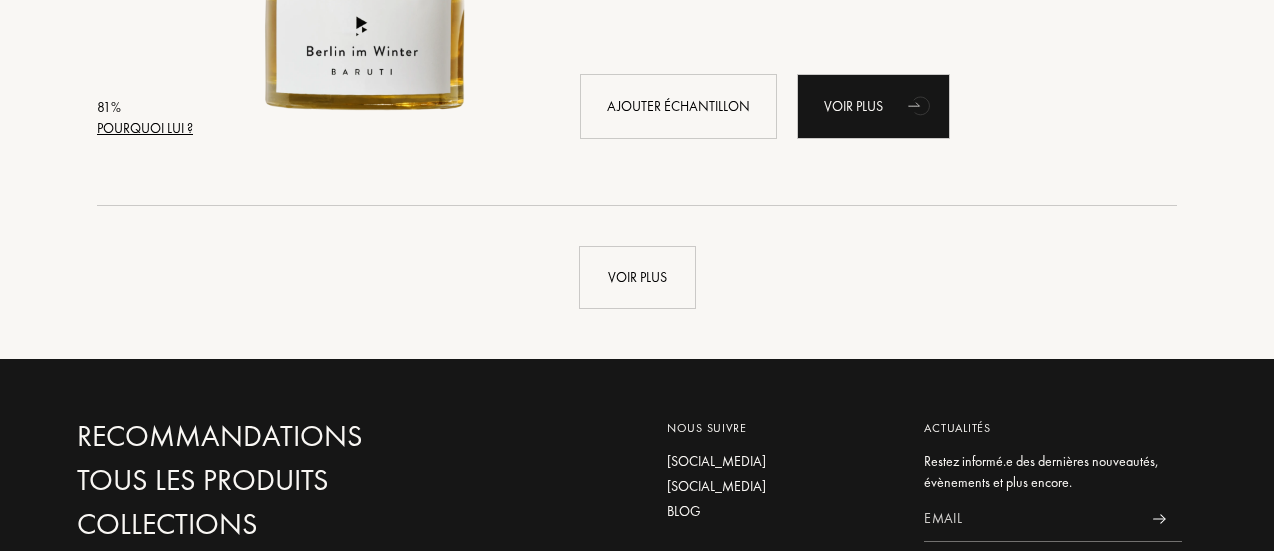 scroll, scrollTop: 4880, scrollLeft: 0, axis: vertical 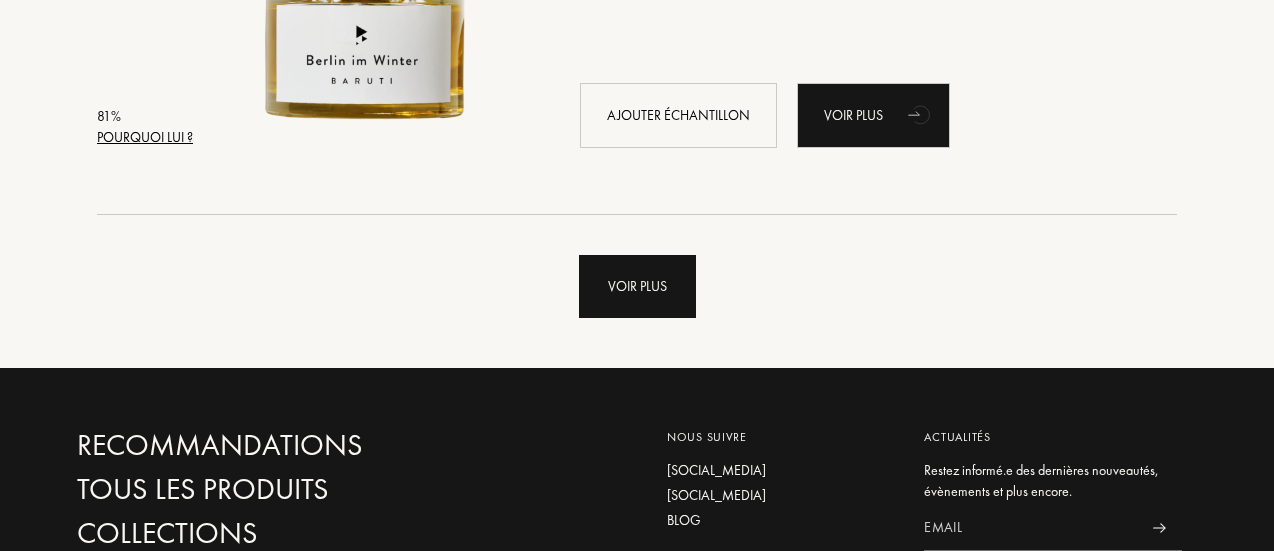 click on "Voir plus" at bounding box center (637, 286) 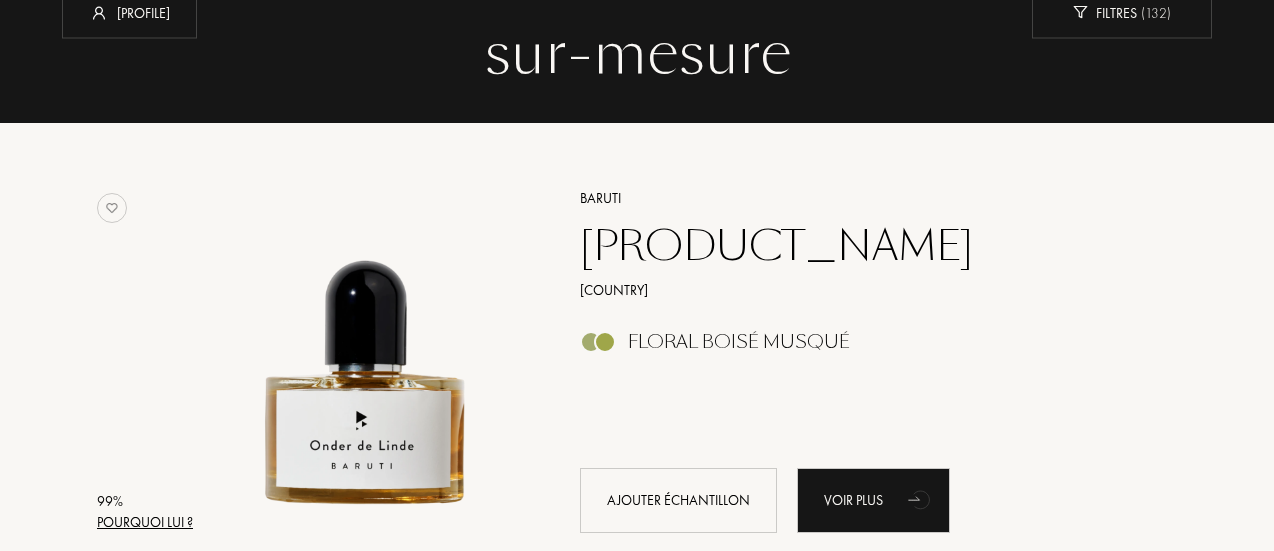 scroll, scrollTop: 0, scrollLeft: 0, axis: both 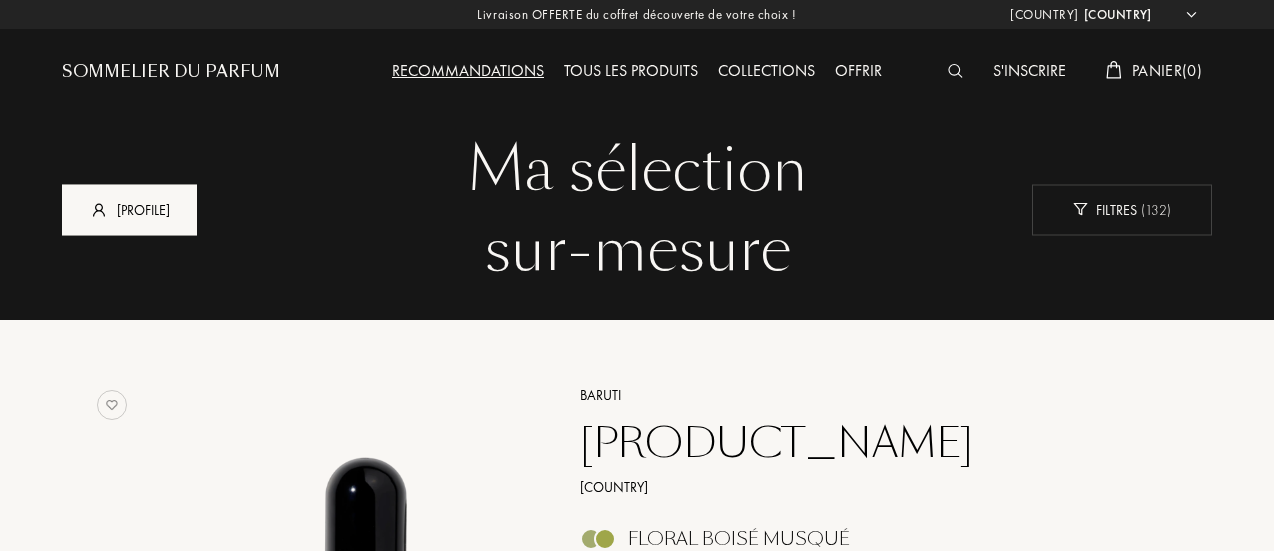 click on "Mon profil" at bounding box center [129, 209] 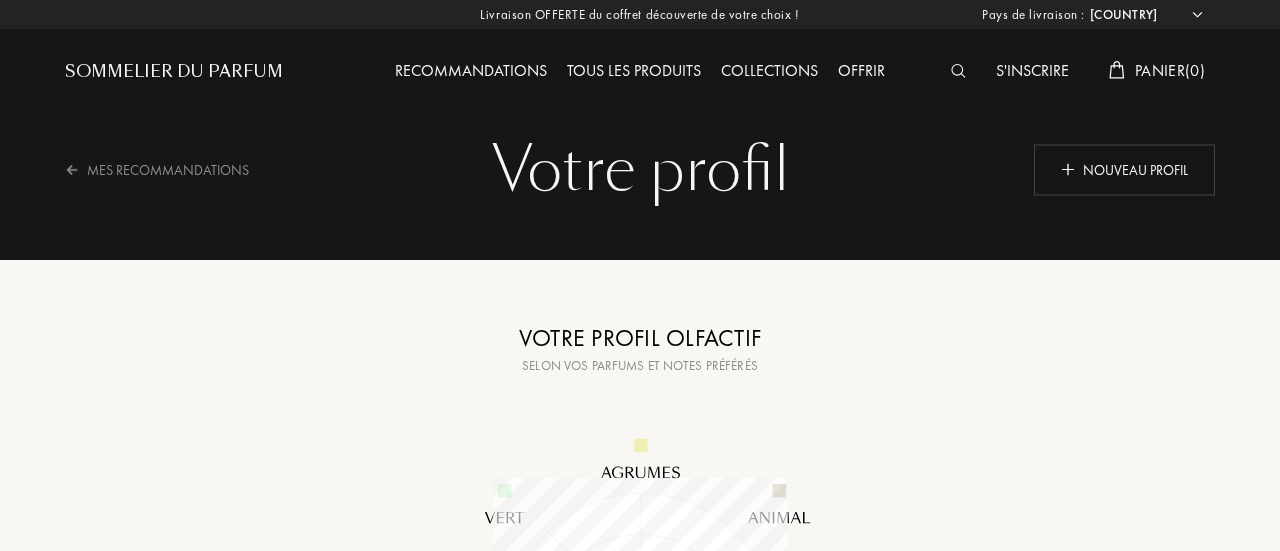 select on "[COUNTRY_CODE]" 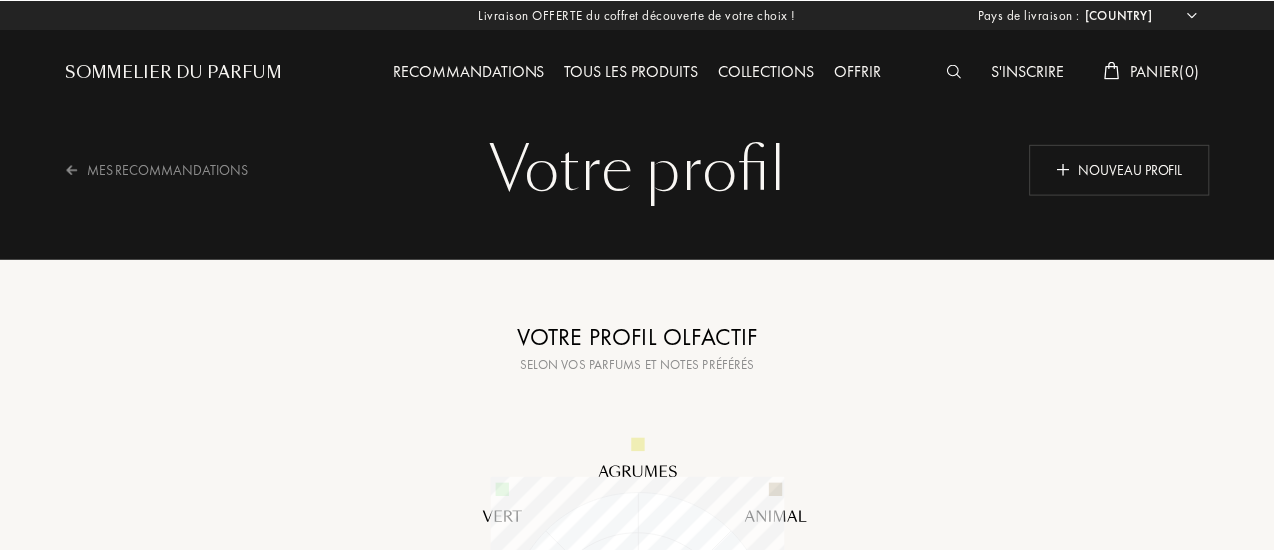 scroll, scrollTop: 0, scrollLeft: 0, axis: both 